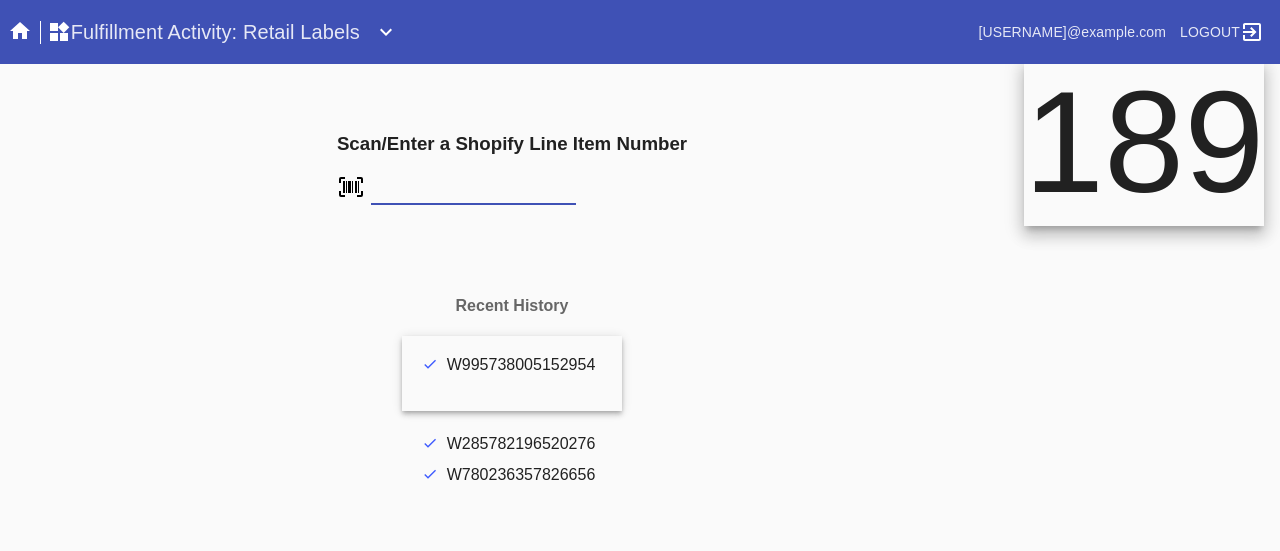 scroll, scrollTop: 0, scrollLeft: 0, axis: both 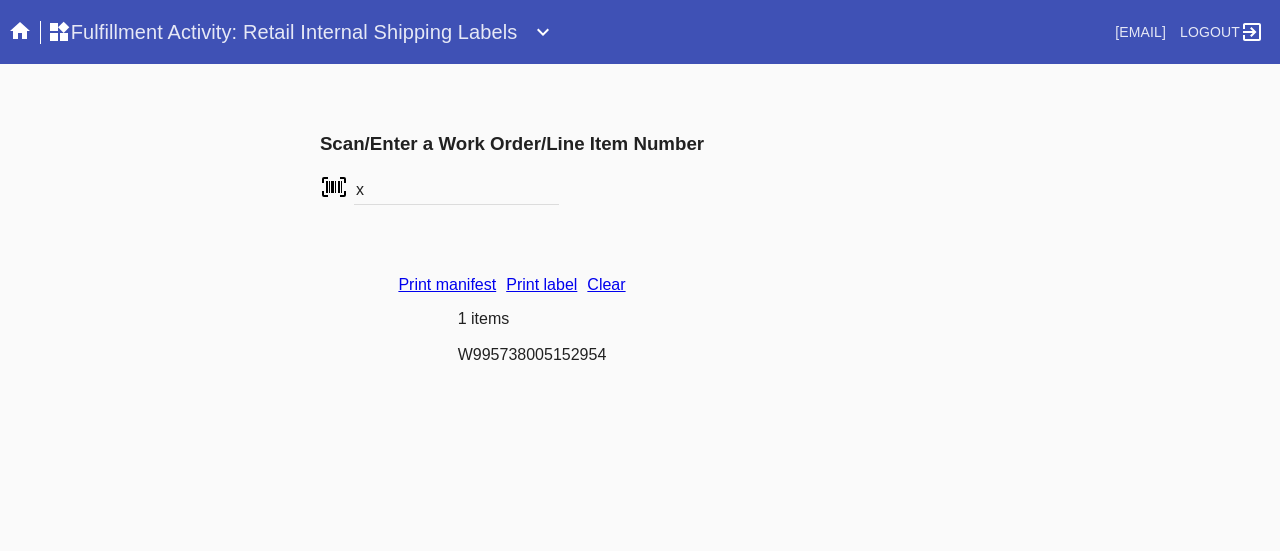 click on "Print manifest Print label Clear 1 items   W995738005152954" at bounding box center [511, 328] 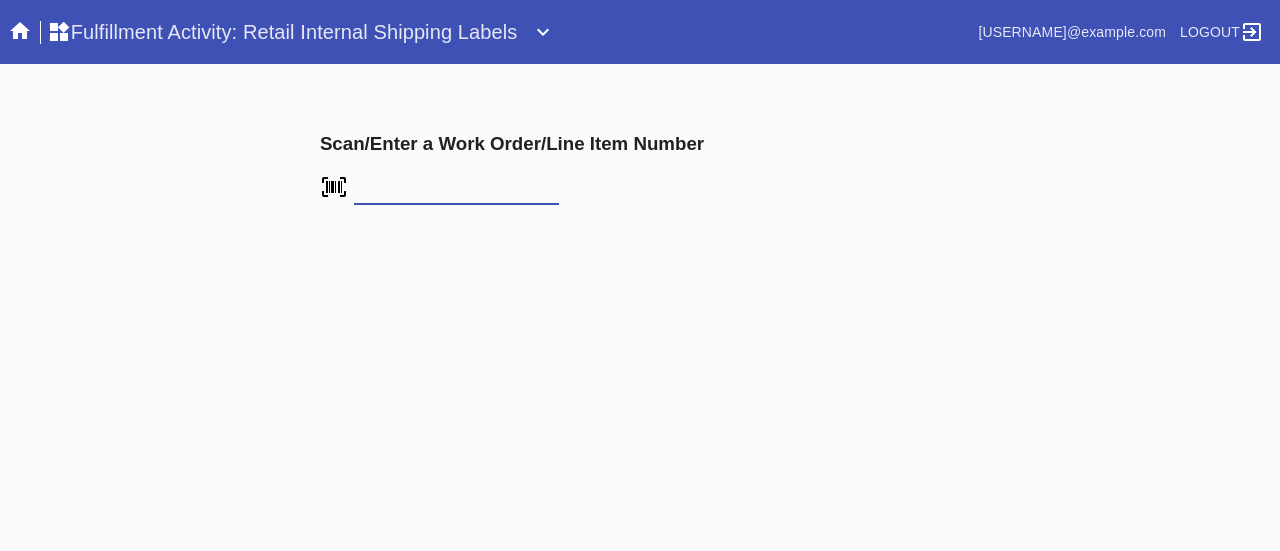 scroll, scrollTop: 0, scrollLeft: 0, axis: both 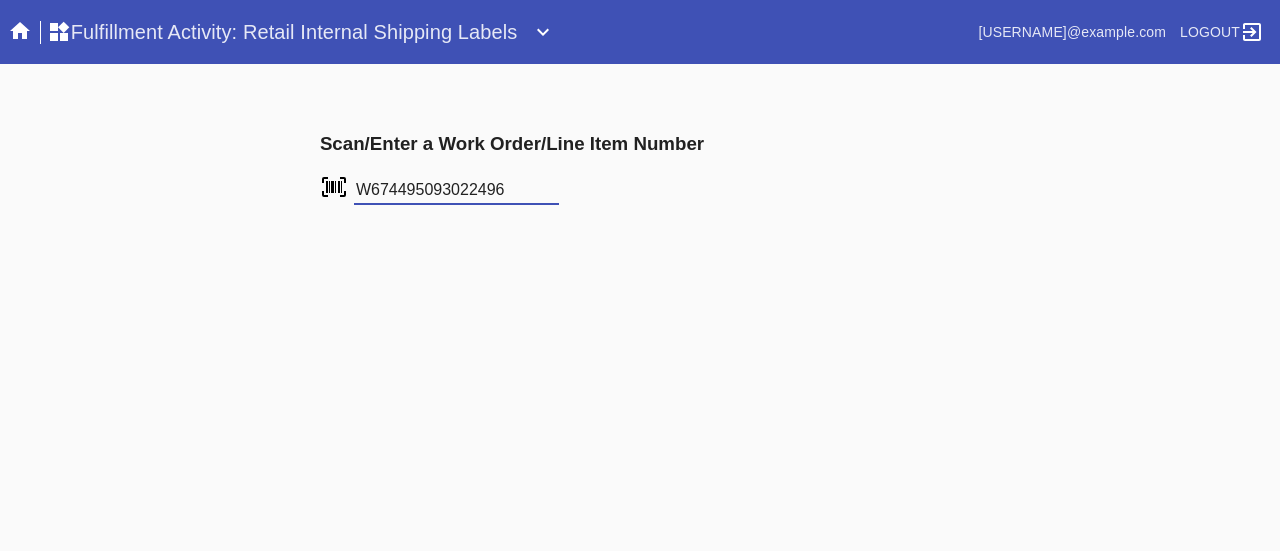 type on "W674495093022496" 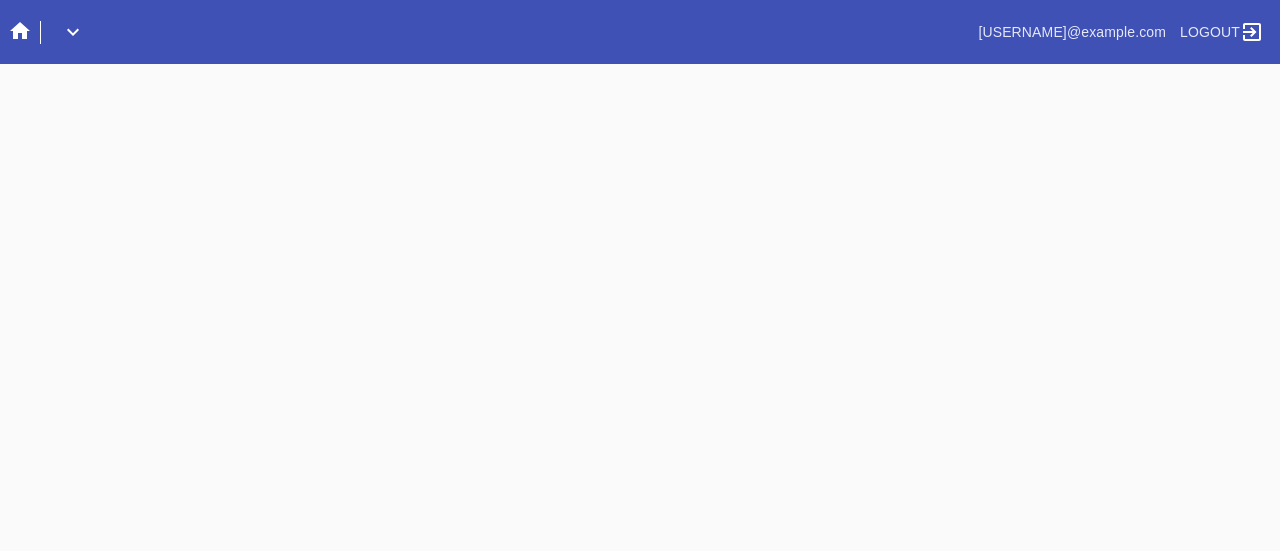 scroll, scrollTop: 0, scrollLeft: 0, axis: both 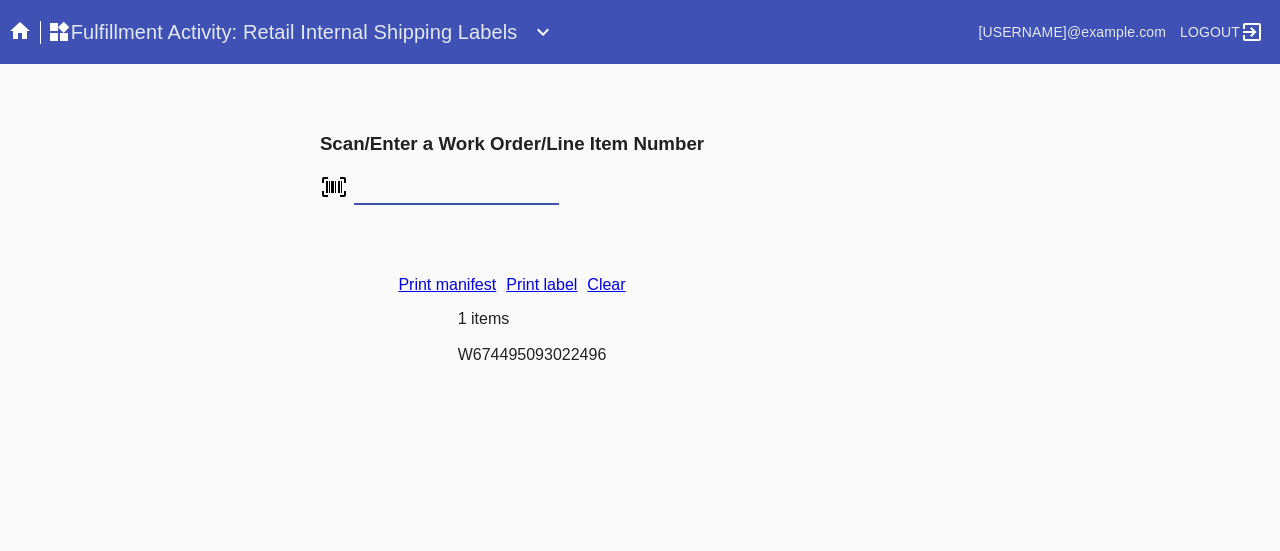 click on "Clear" at bounding box center [606, 284] 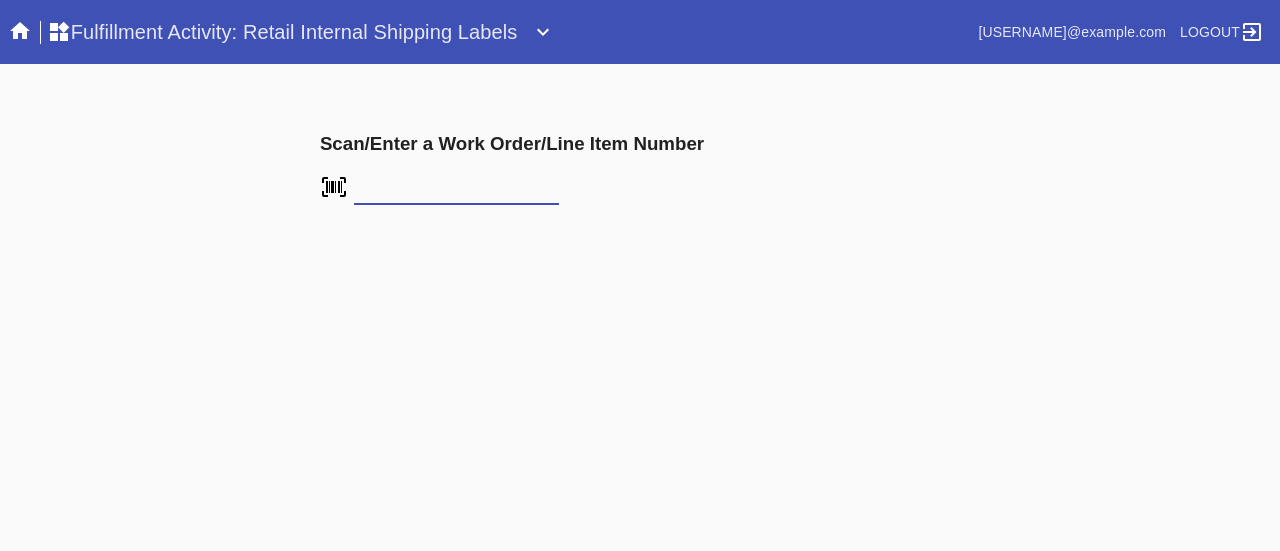 scroll, scrollTop: 0, scrollLeft: 0, axis: both 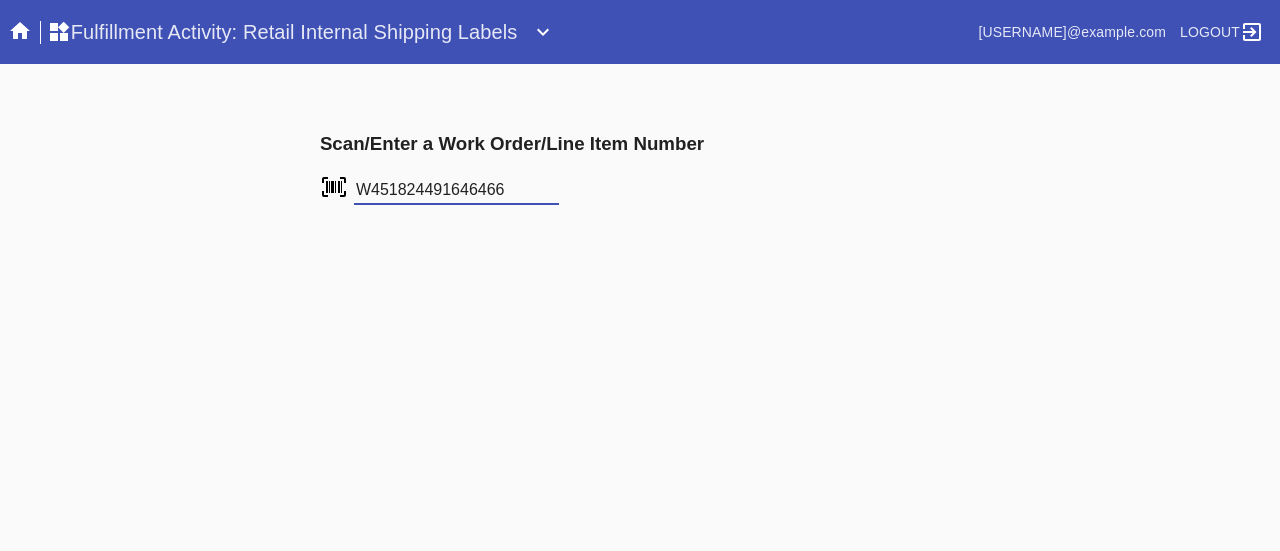 type on "W451824491646466" 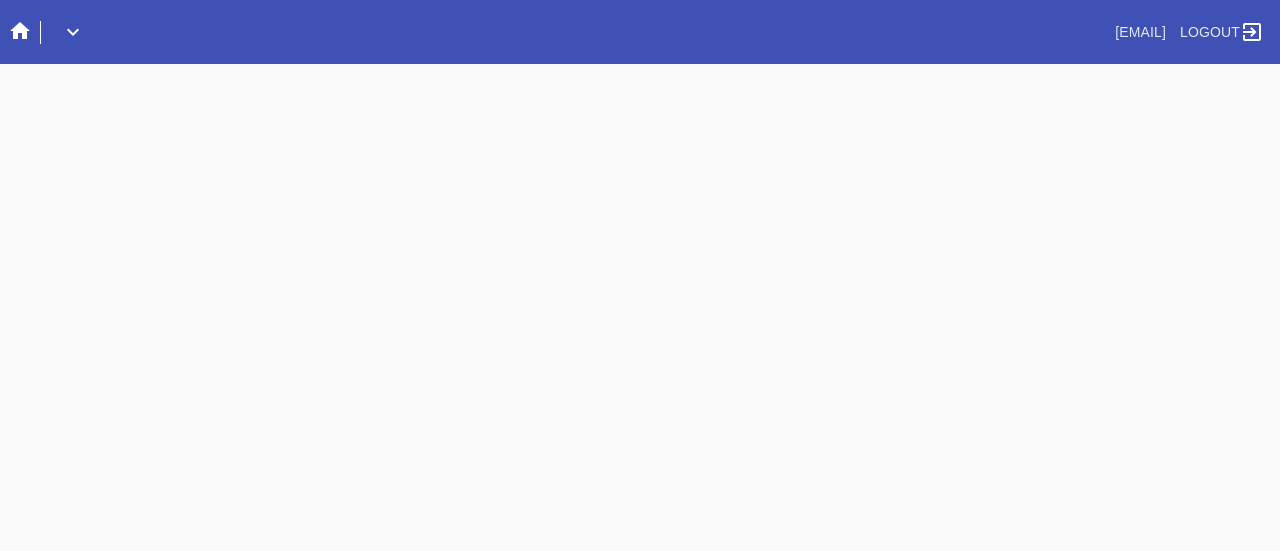 scroll, scrollTop: 0, scrollLeft: 0, axis: both 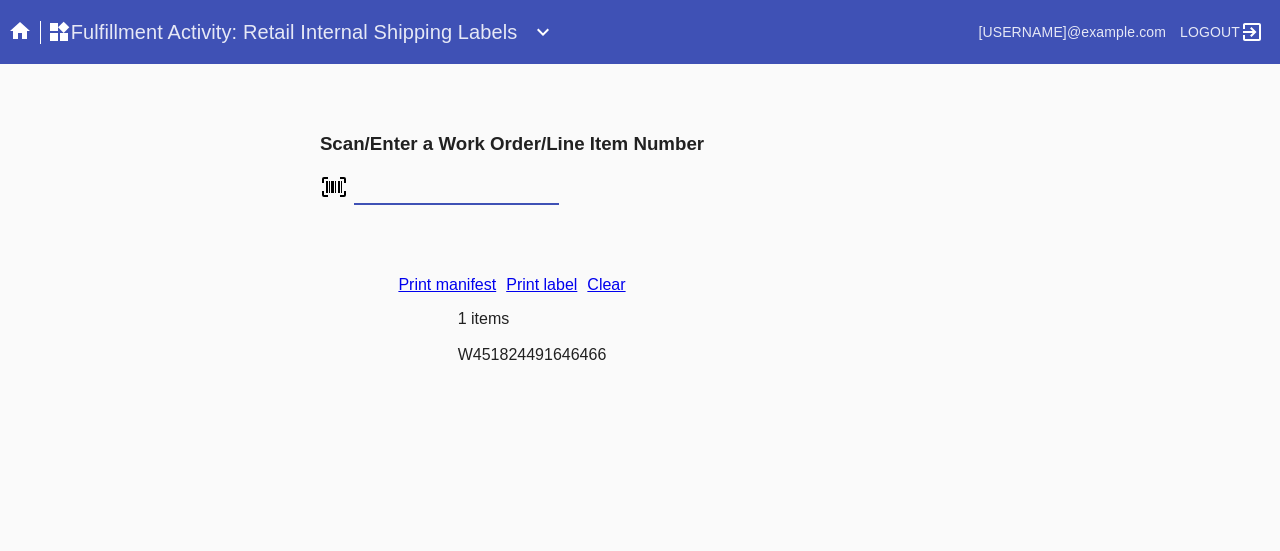 click on "Clear" at bounding box center (606, 284) 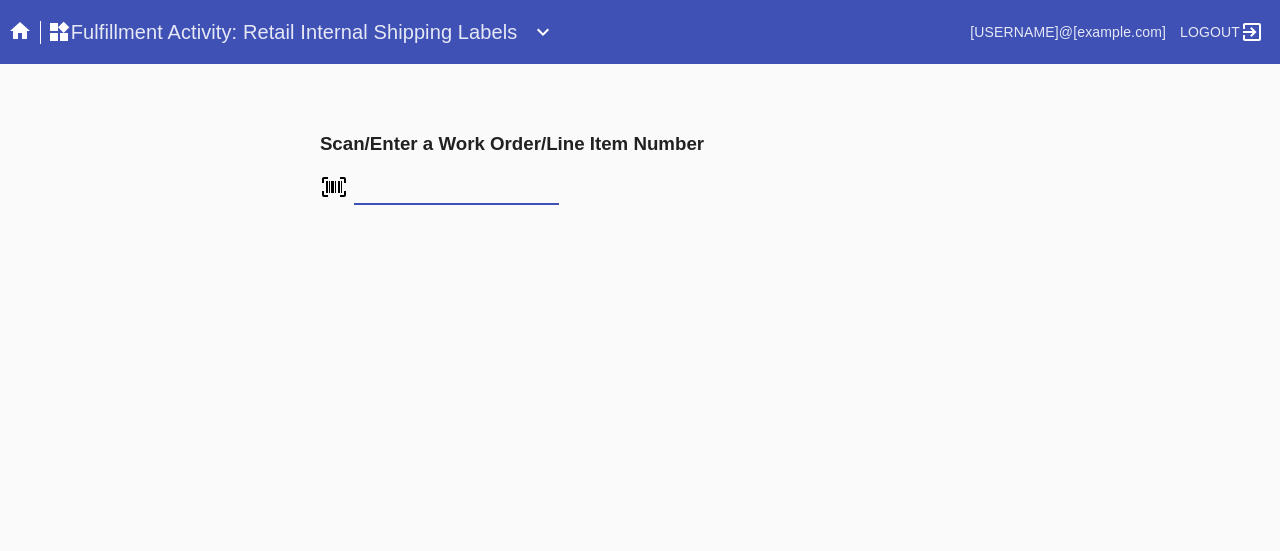 scroll, scrollTop: 0, scrollLeft: 0, axis: both 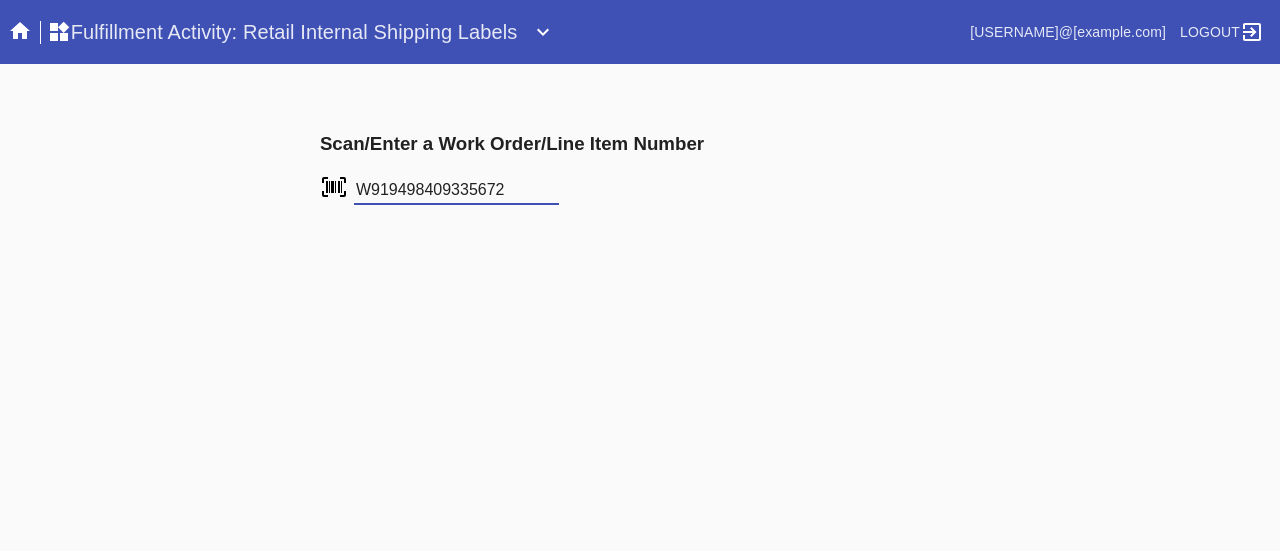 type on "W919498409335672" 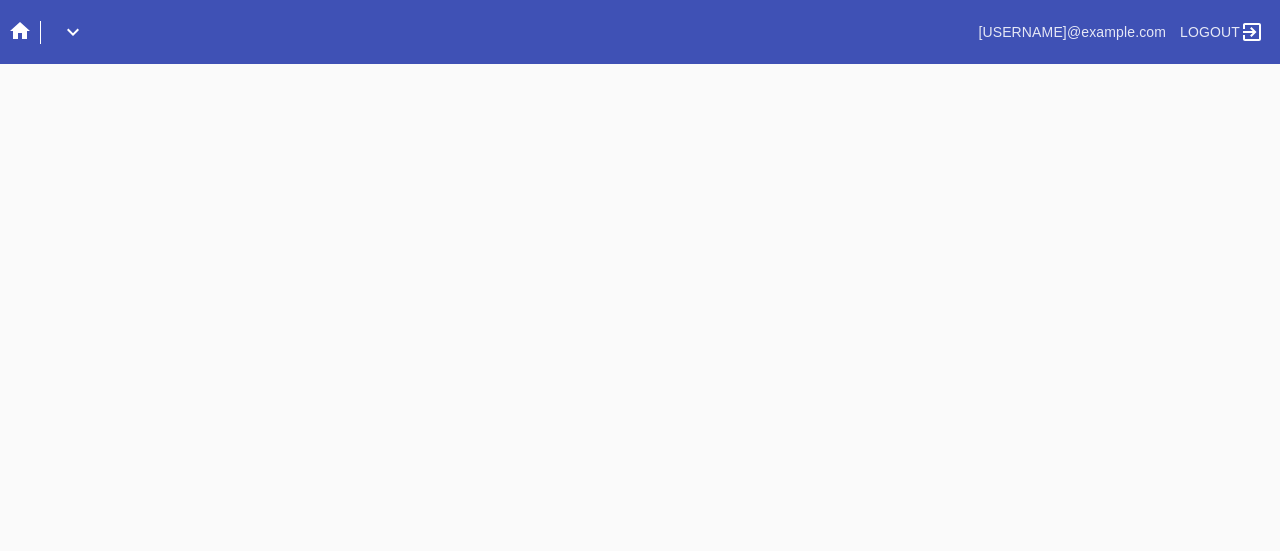 scroll, scrollTop: 0, scrollLeft: 0, axis: both 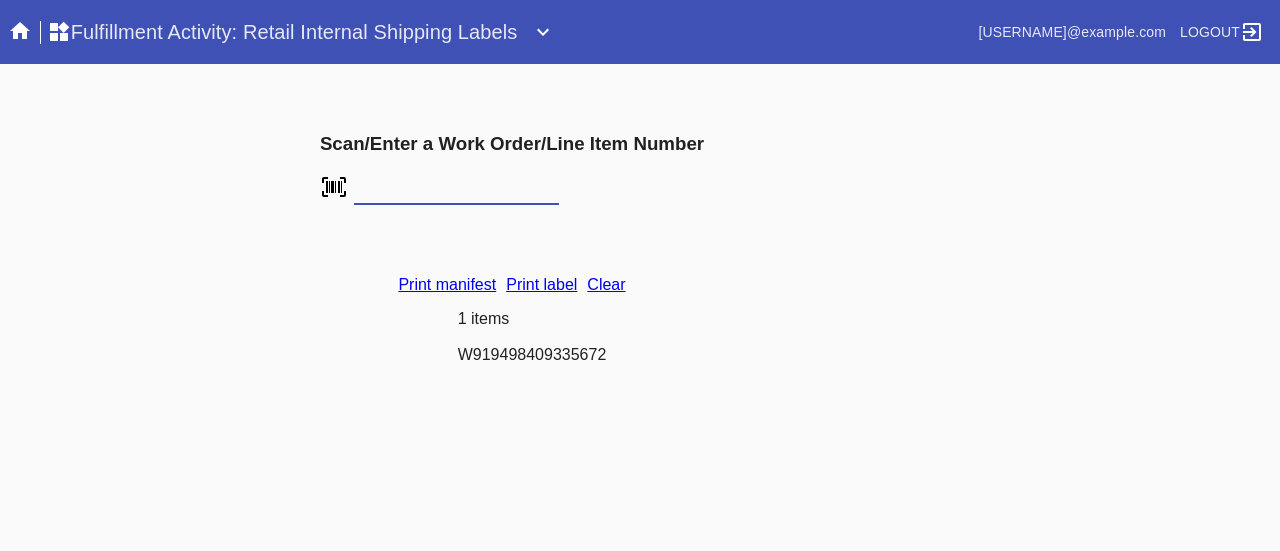 click on "Clear" at bounding box center [606, 284] 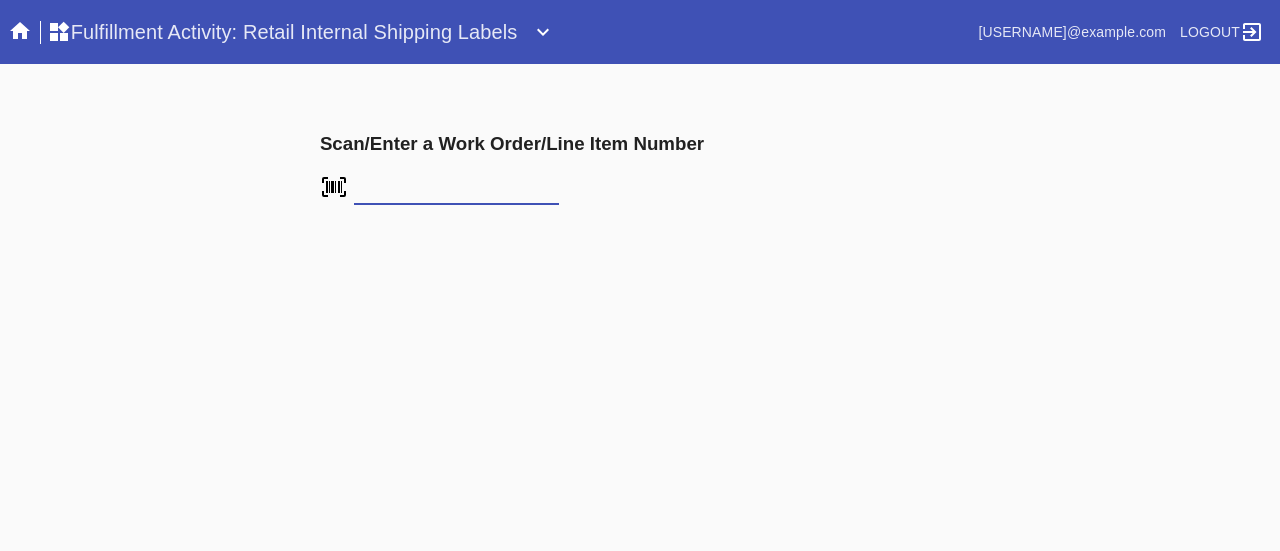 scroll, scrollTop: 0, scrollLeft: 0, axis: both 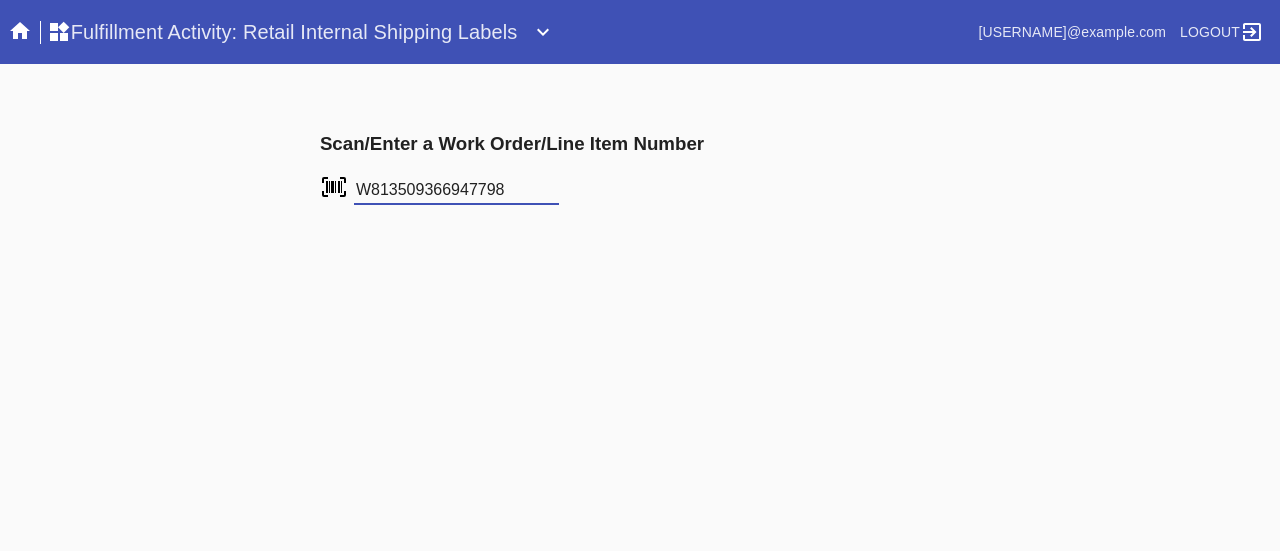 type on "W813509366947798" 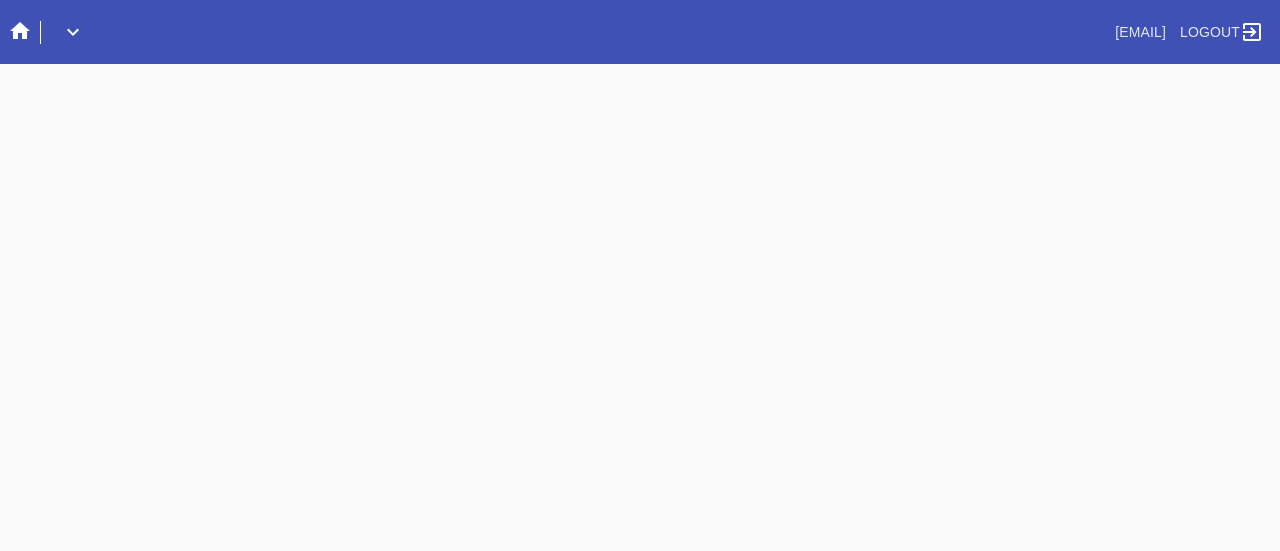 scroll, scrollTop: 0, scrollLeft: 0, axis: both 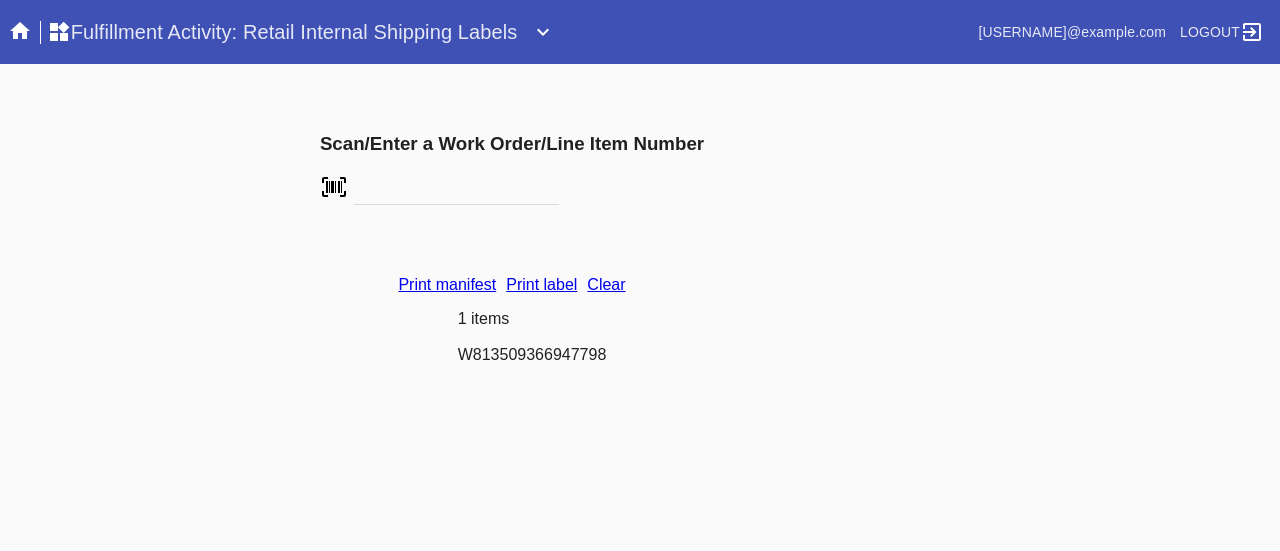 click on "Clear" at bounding box center [606, 284] 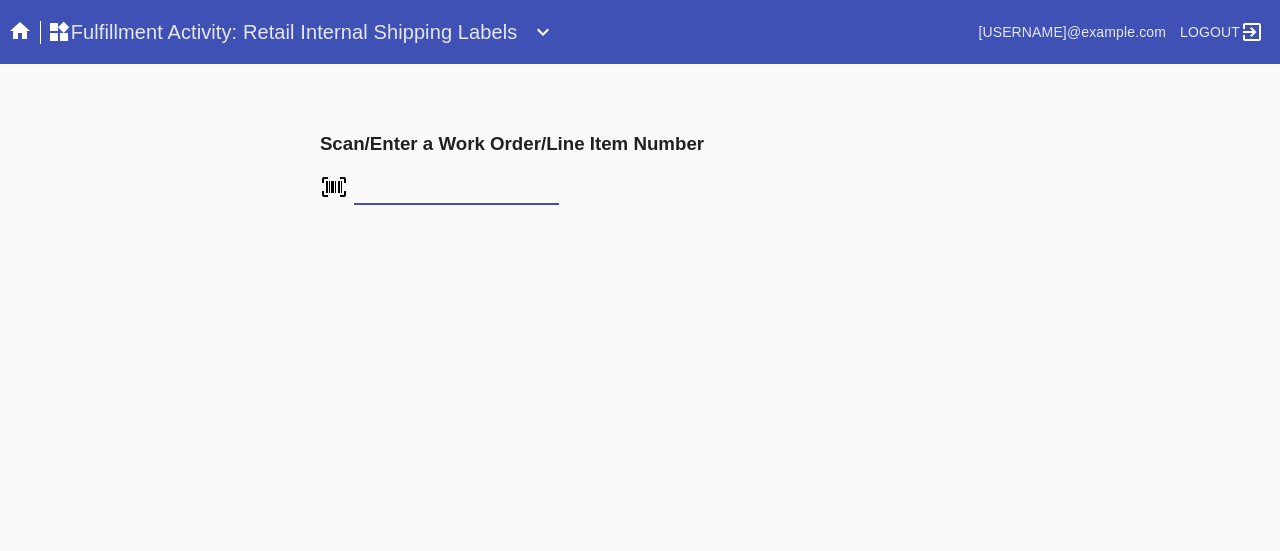 scroll, scrollTop: 0, scrollLeft: 0, axis: both 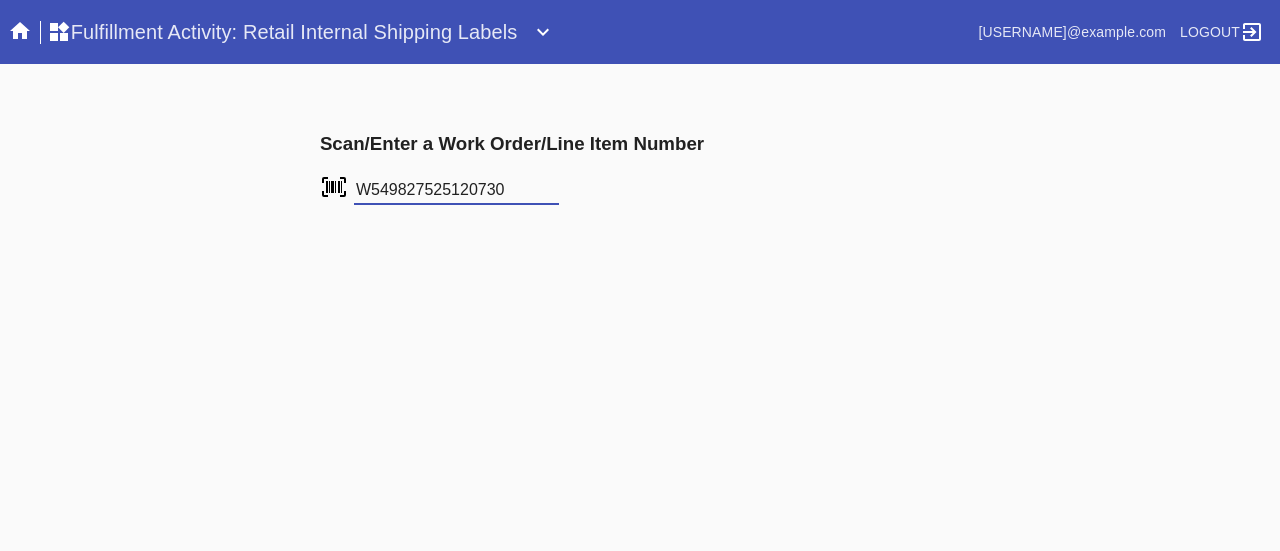 type on "W549827525120730" 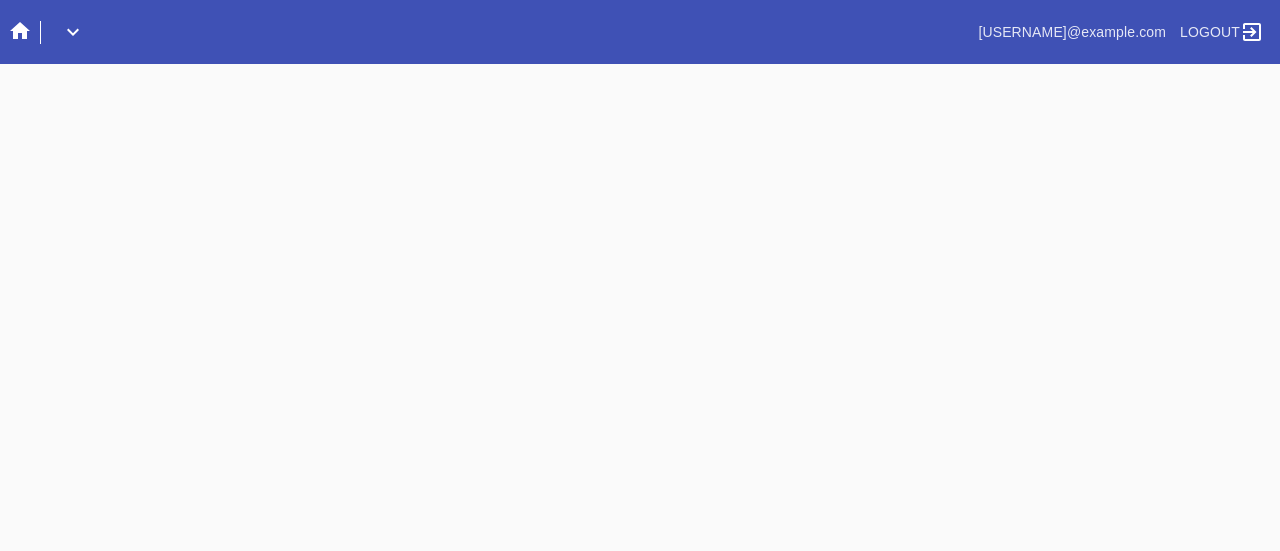 scroll, scrollTop: 0, scrollLeft: 0, axis: both 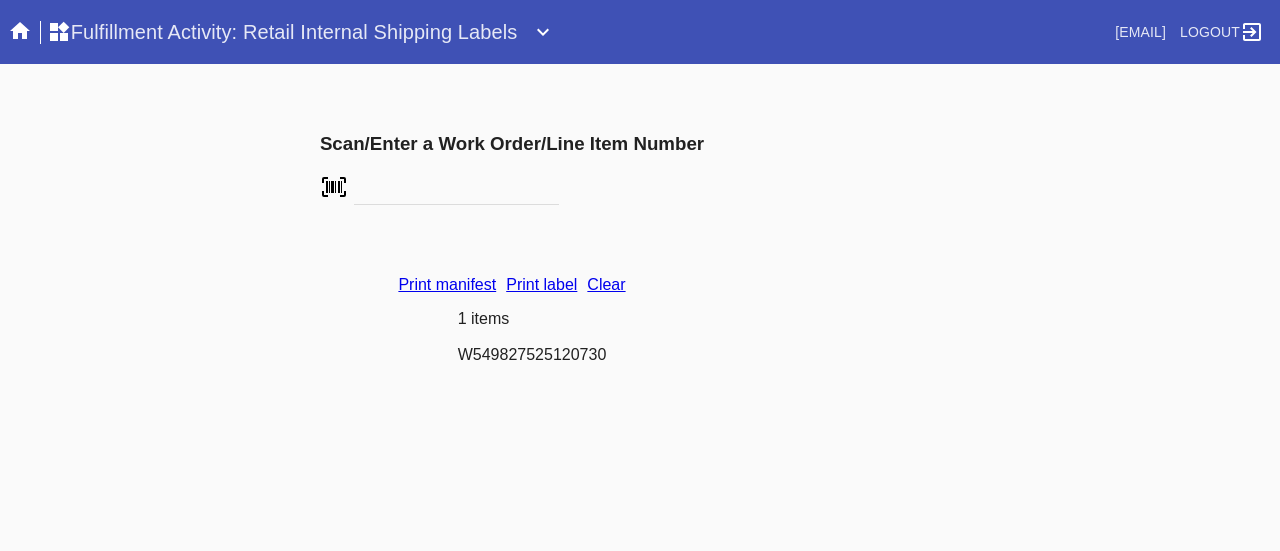 click on "Clear" at bounding box center [606, 284] 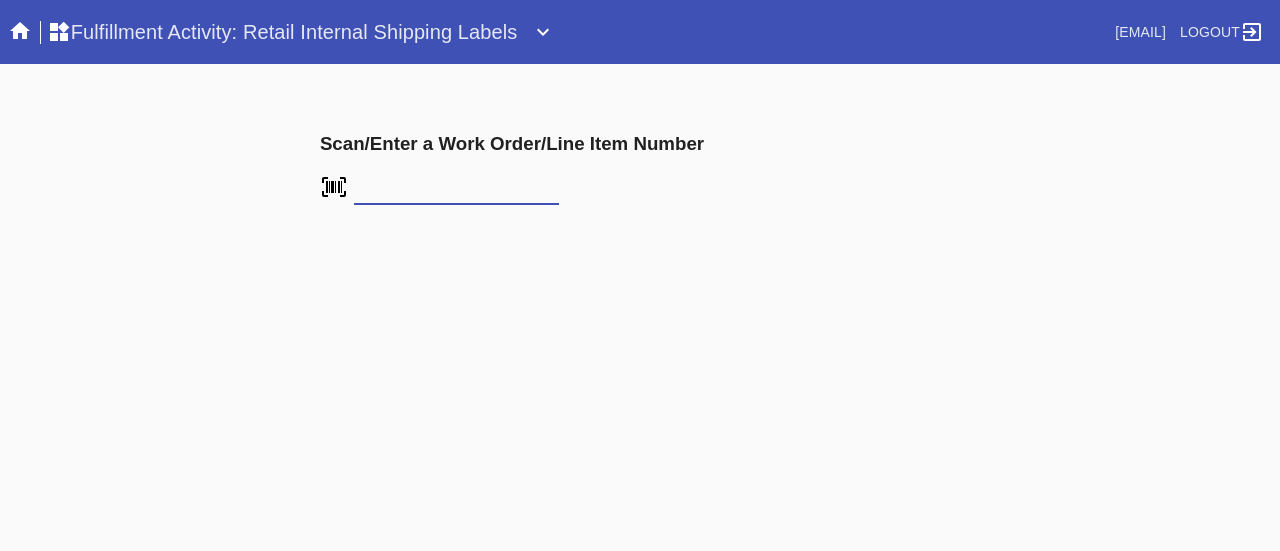 scroll, scrollTop: 0, scrollLeft: 0, axis: both 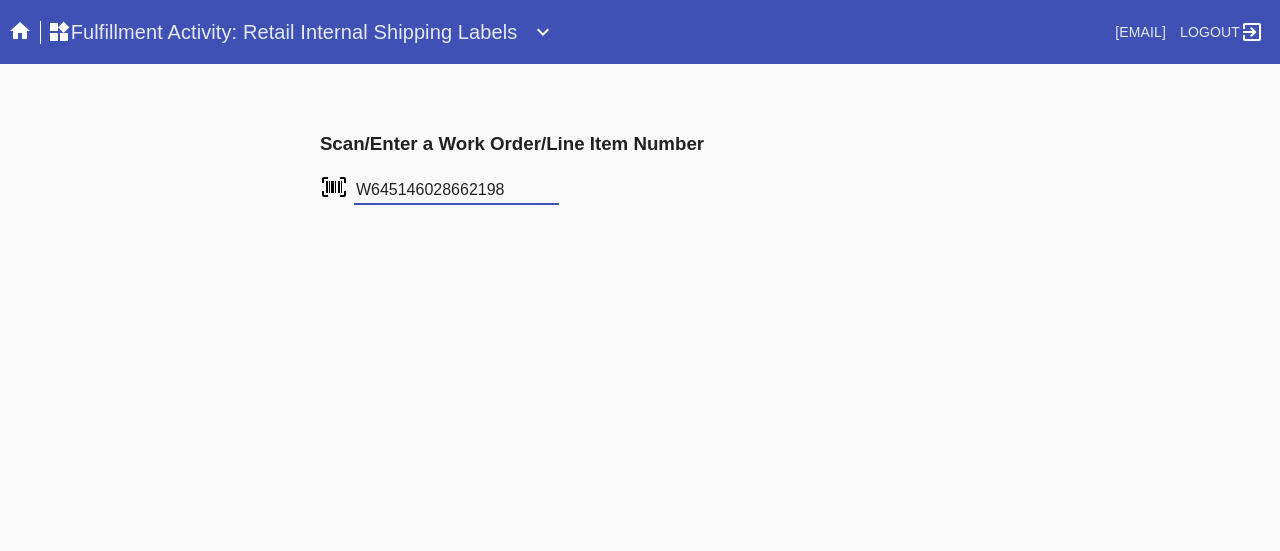 type on "W645146028662198" 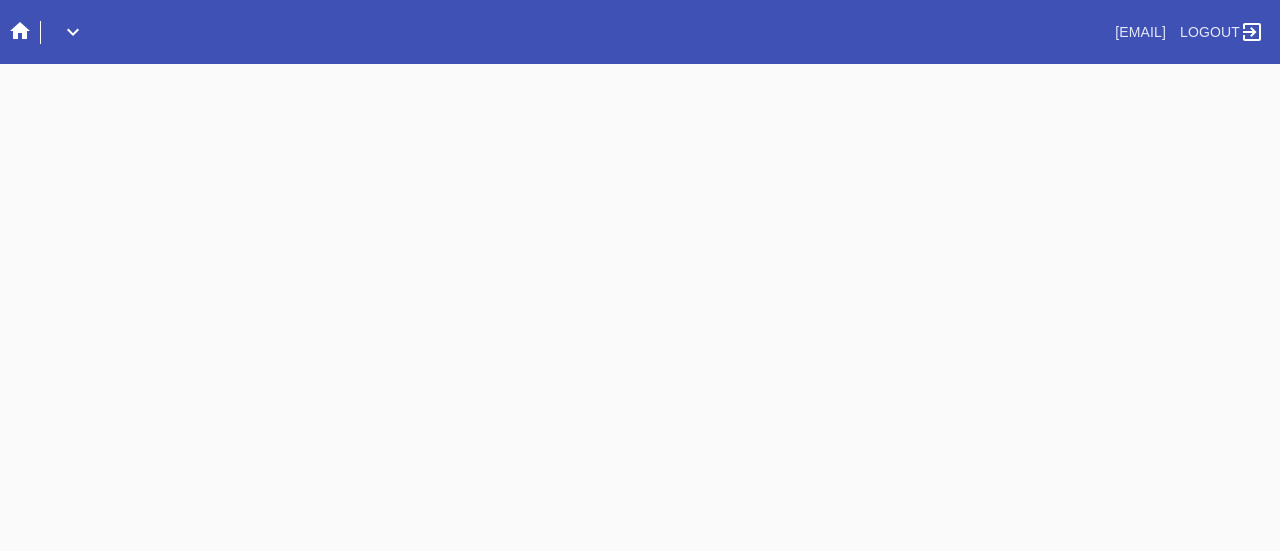 scroll, scrollTop: 0, scrollLeft: 0, axis: both 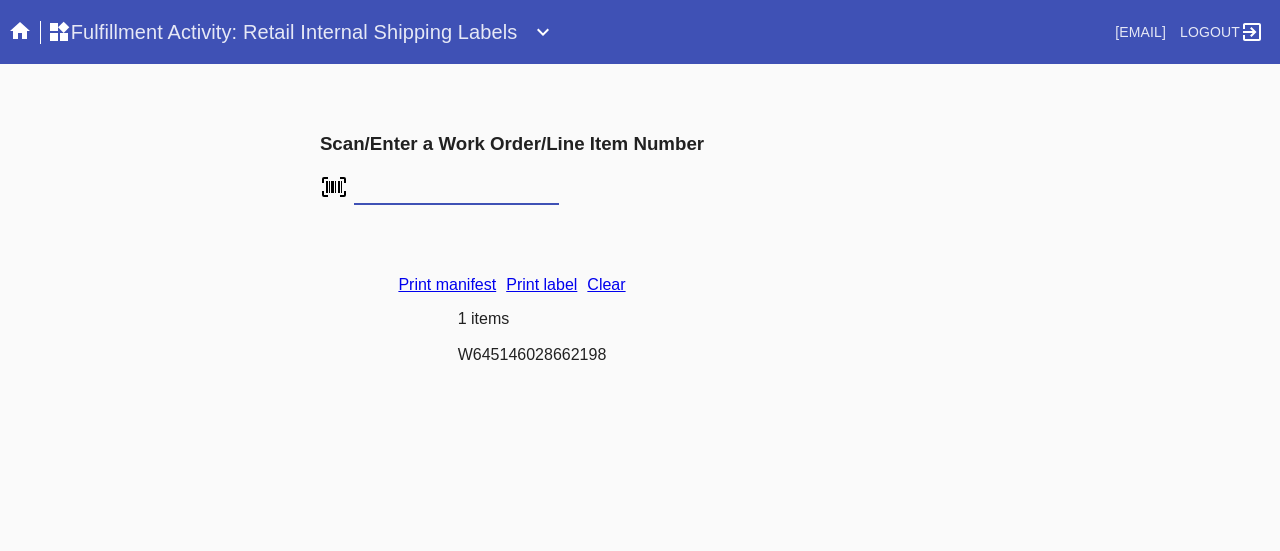 click on "Clear" at bounding box center [606, 284] 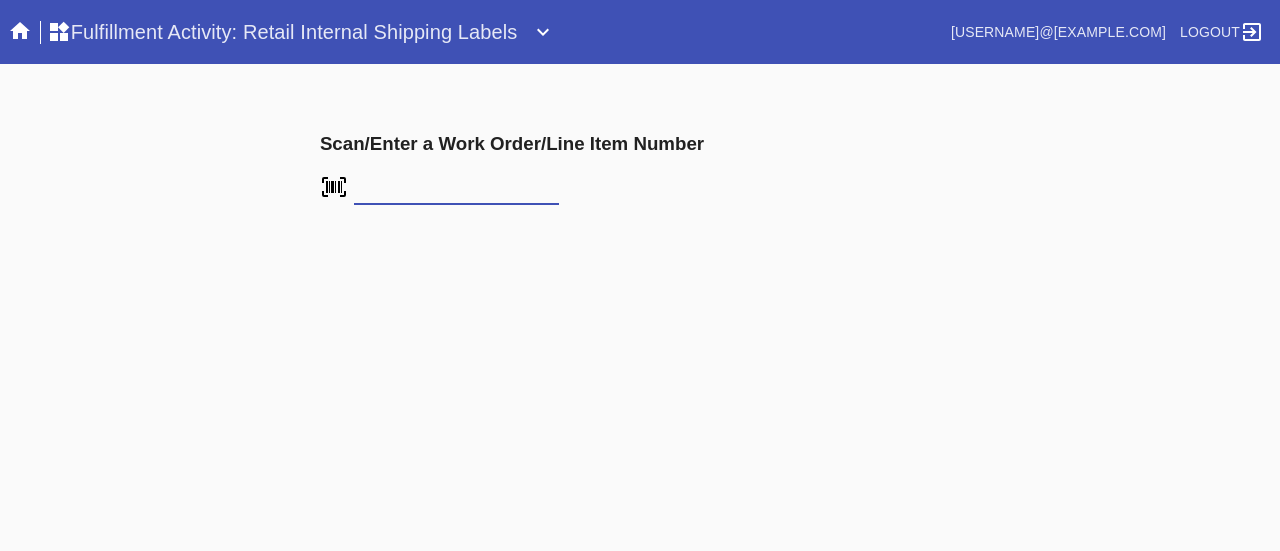 scroll, scrollTop: 0, scrollLeft: 0, axis: both 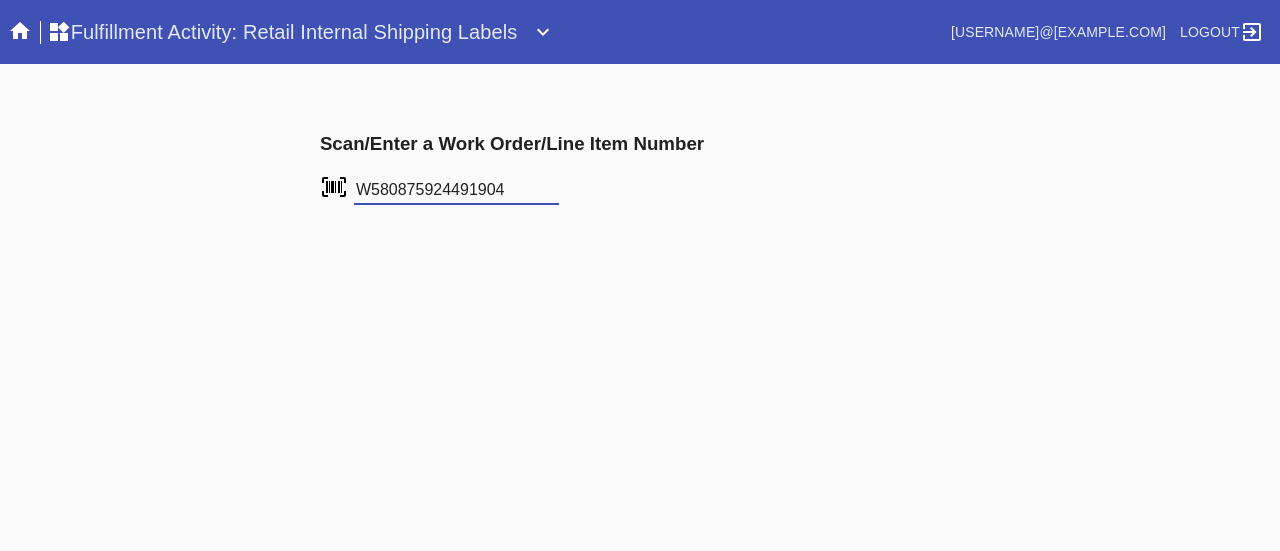 type on "W580875924491904" 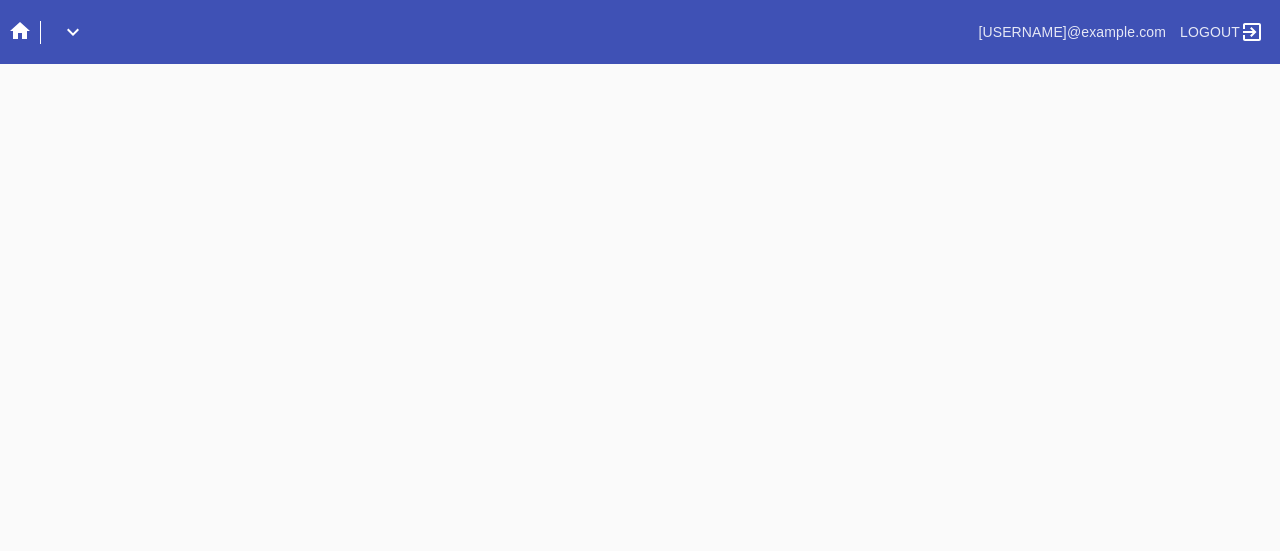 scroll, scrollTop: 0, scrollLeft: 0, axis: both 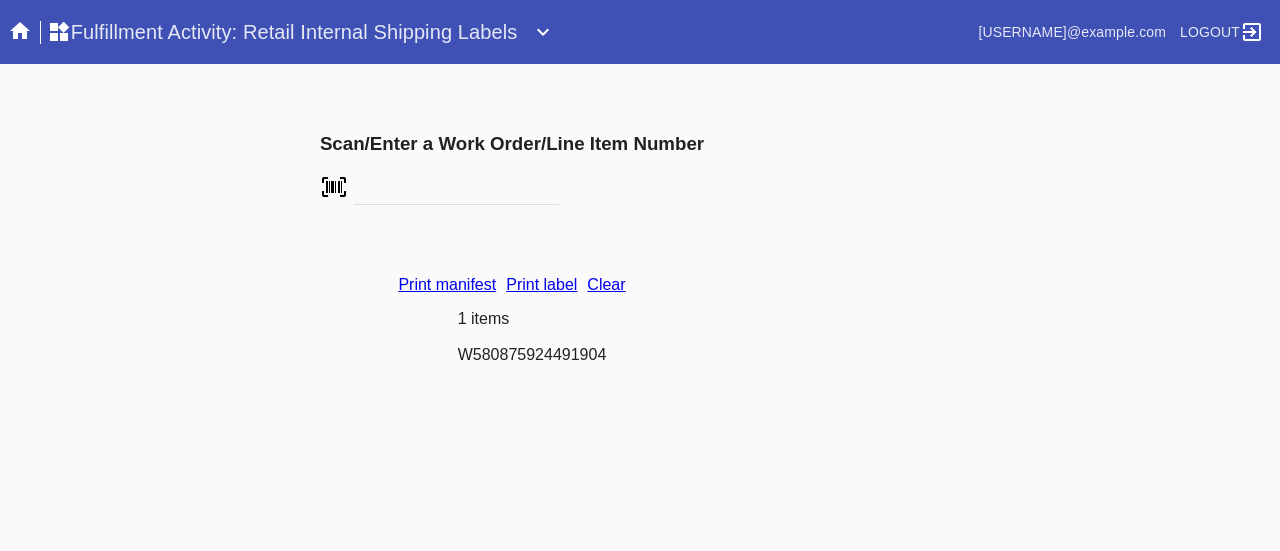 click on "Clear" at bounding box center (606, 284) 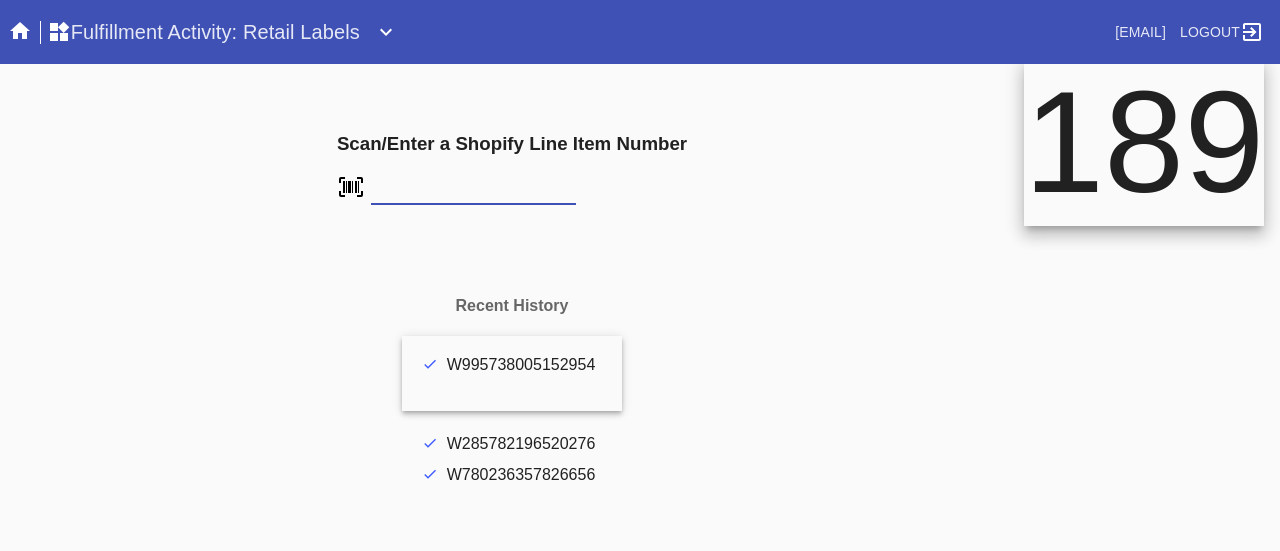 scroll, scrollTop: 0, scrollLeft: 0, axis: both 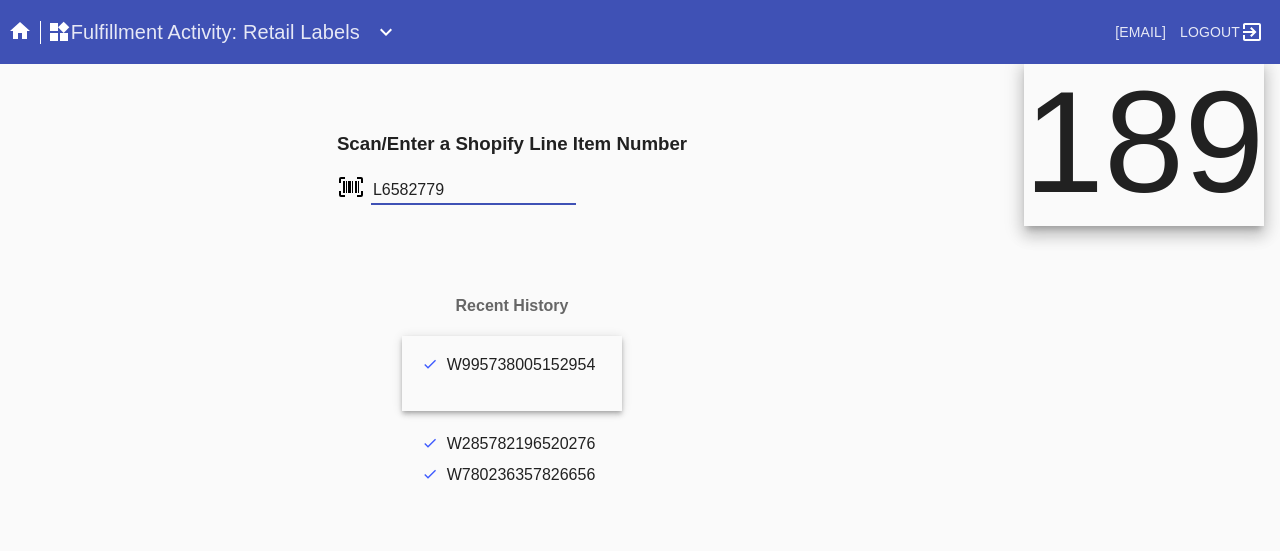 type on "L6582779" 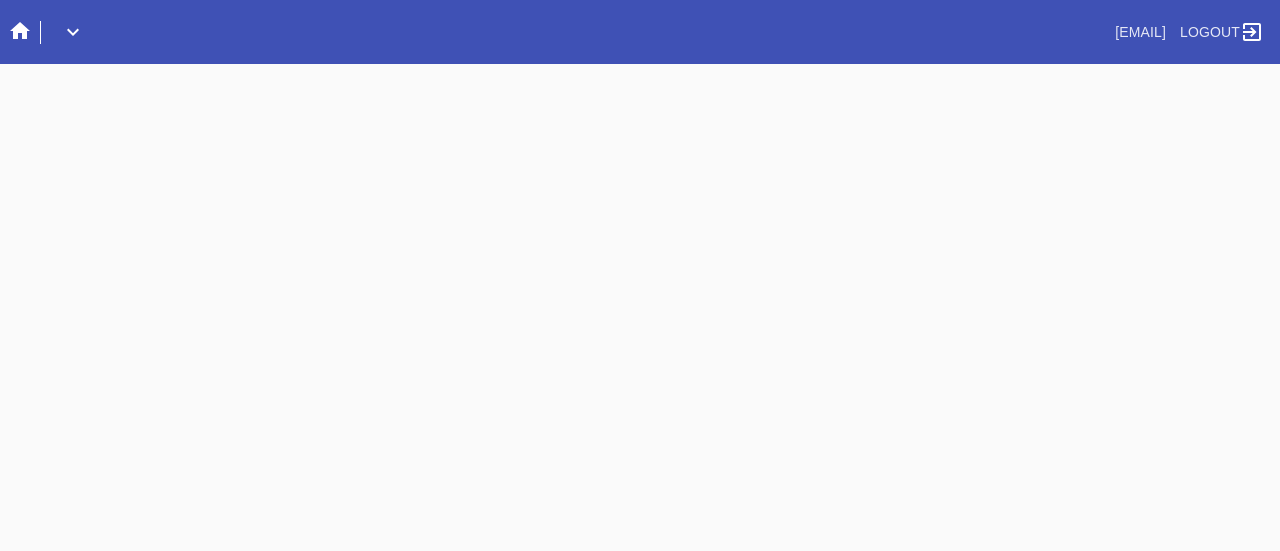 scroll, scrollTop: 0, scrollLeft: 0, axis: both 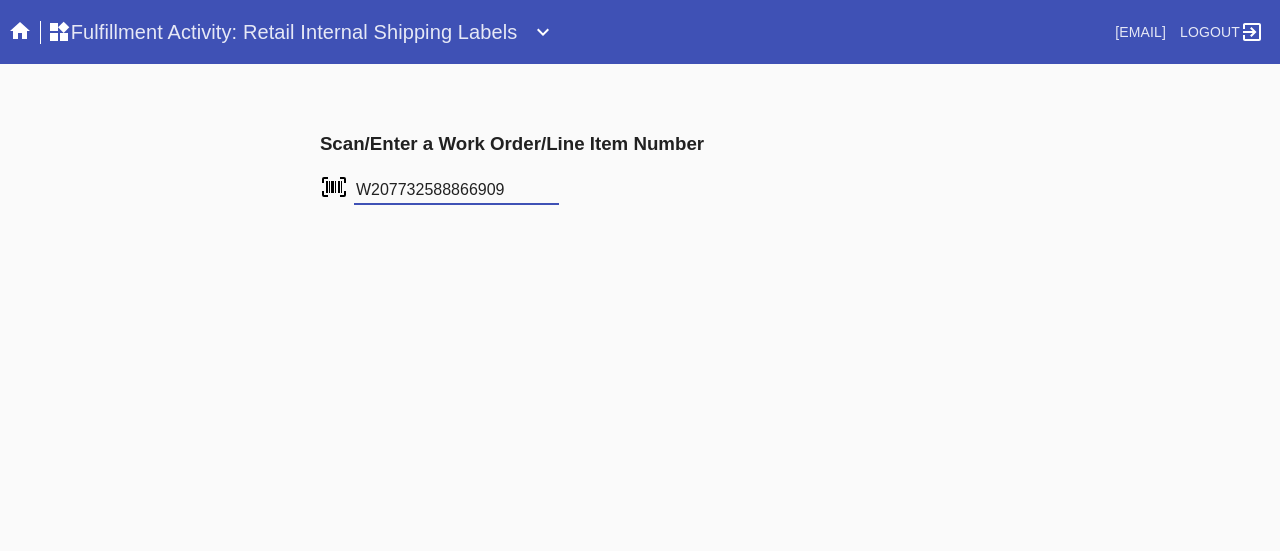 type on "W207732588866909" 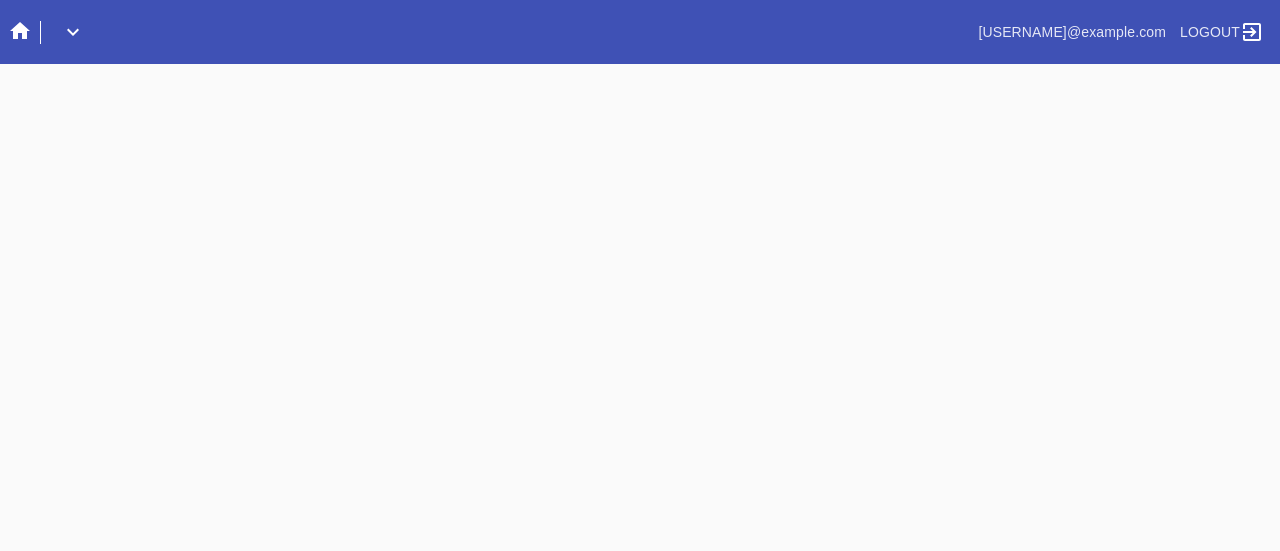 scroll, scrollTop: 0, scrollLeft: 0, axis: both 